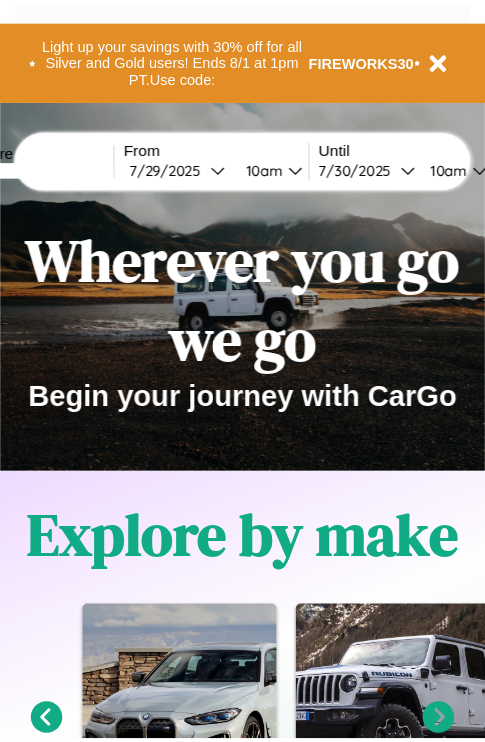 scroll, scrollTop: 0, scrollLeft: 0, axis: both 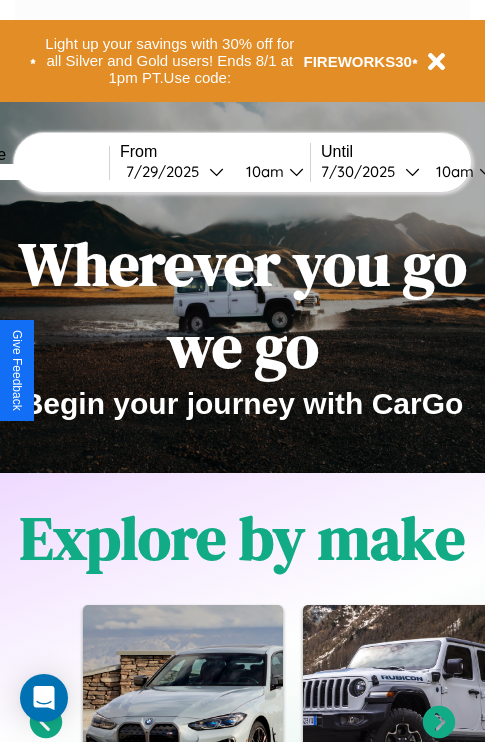 click at bounding box center [34, 172] 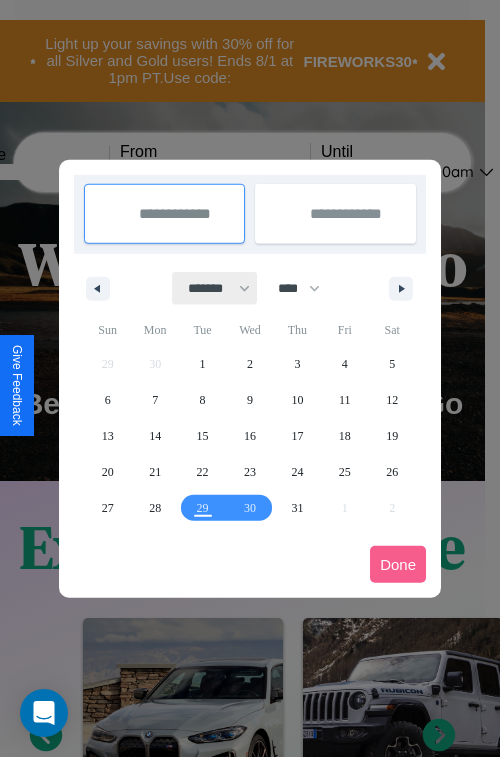 click on "******* ******** ***** ***** *** **** **** ****** ********* ******* ******** ********" at bounding box center (215, 288) 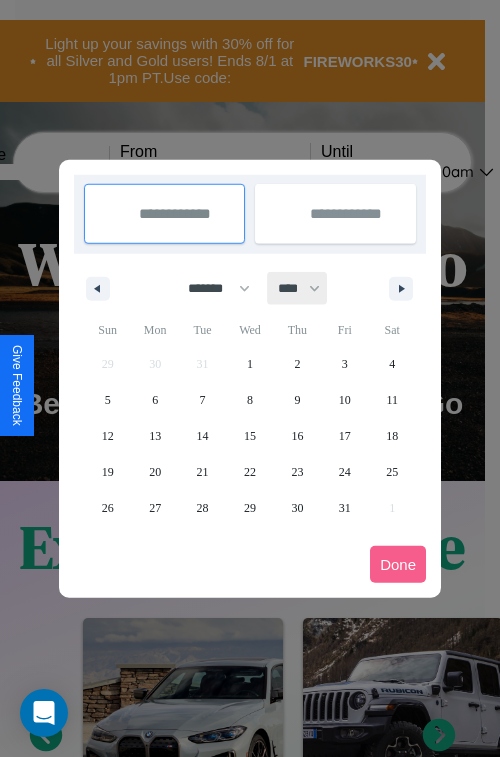 click on "**** **** **** **** **** **** **** **** **** **** **** **** **** **** **** **** **** **** **** **** **** **** **** **** **** **** **** **** **** **** **** **** **** **** **** **** **** **** **** **** **** **** **** **** **** **** **** **** **** **** **** **** **** **** **** **** **** **** **** **** **** **** **** **** **** **** **** **** **** **** **** **** **** **** **** **** **** **** **** **** **** **** **** **** **** **** **** **** **** **** **** **** **** **** **** **** **** **** **** **** **** **** **** **** **** **** **** **** **** **** **** **** **** **** **** **** **** **** **** **** ****" at bounding box center (298, 288) 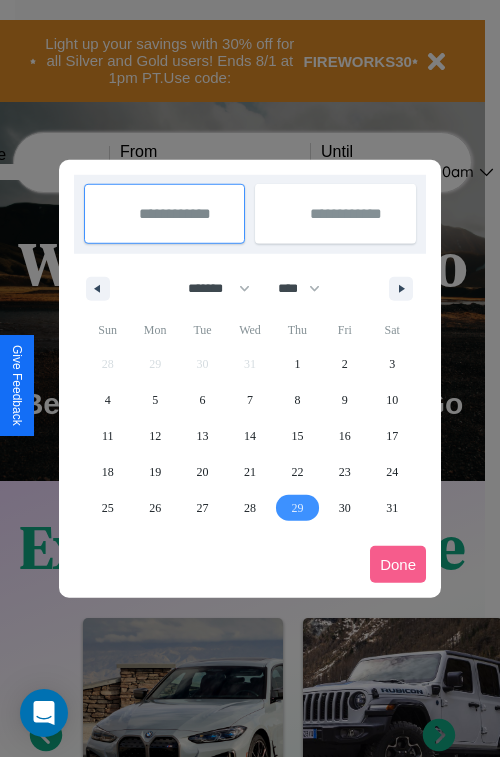 click on "29" at bounding box center (297, 508) 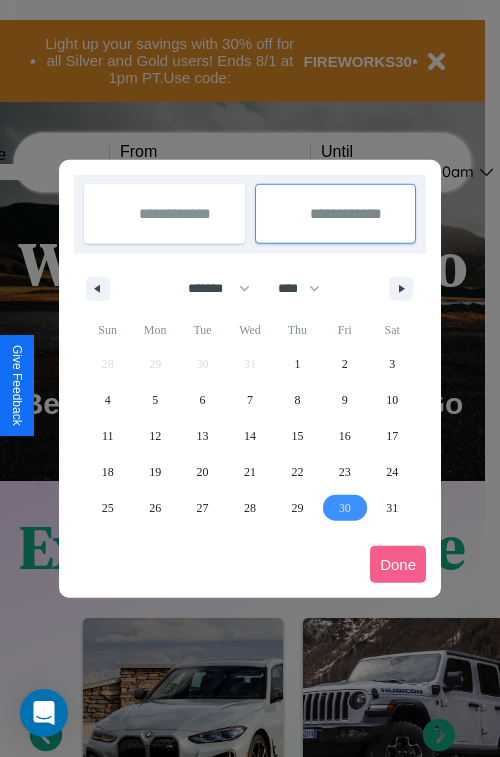 click on "30" at bounding box center (345, 508) 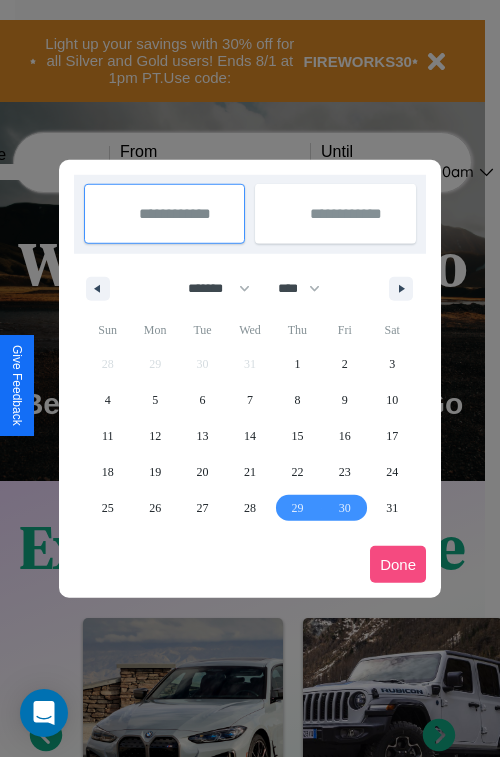 click on "Done" at bounding box center (398, 564) 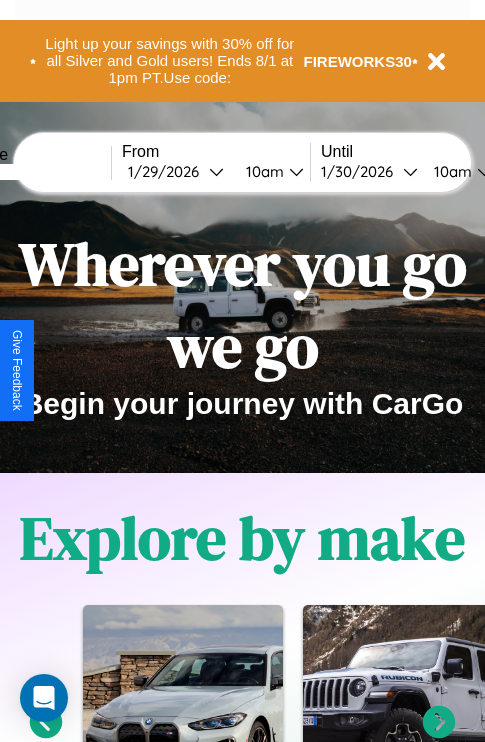 scroll, scrollTop: 0, scrollLeft: 74, axis: horizontal 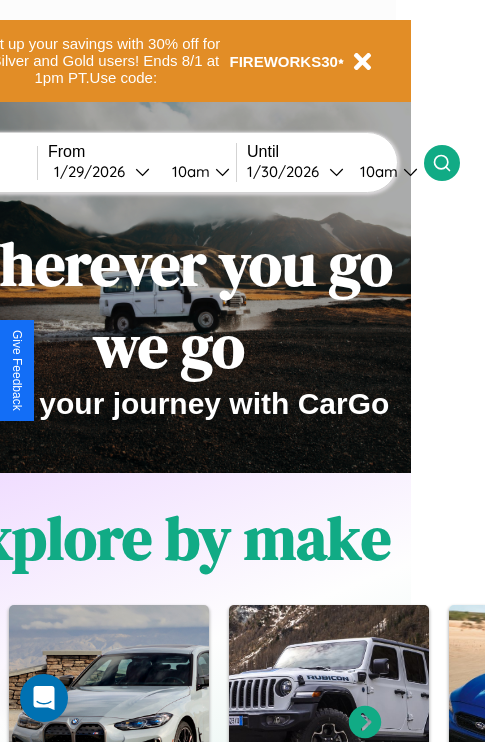 click 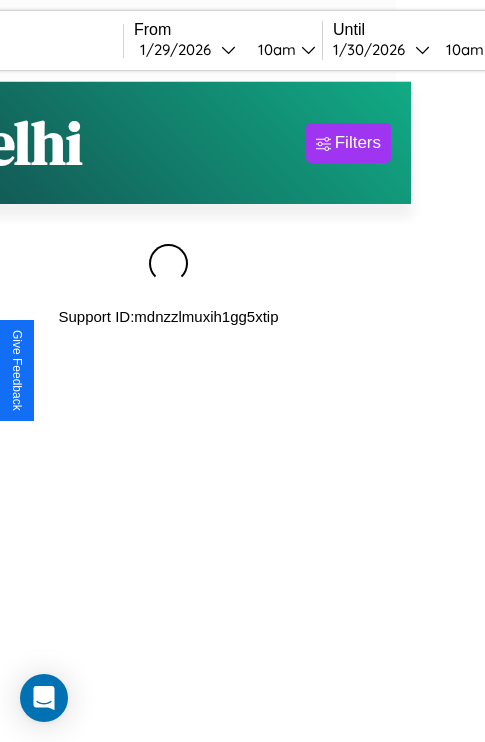 scroll, scrollTop: 0, scrollLeft: 0, axis: both 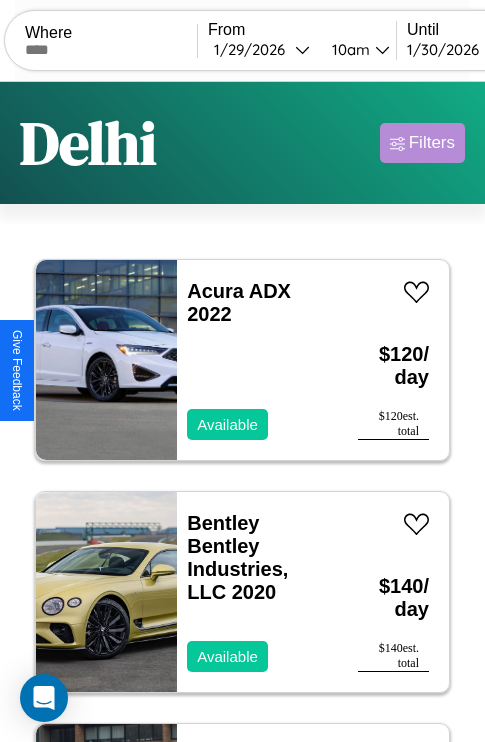 click on "Filters" at bounding box center (432, 143) 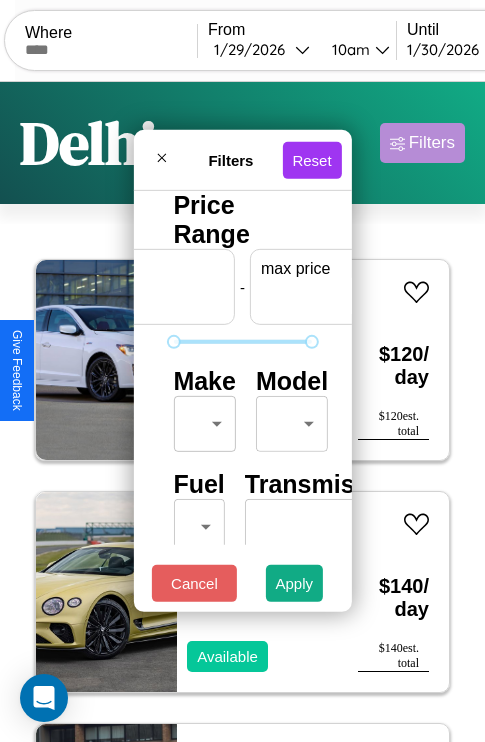 scroll, scrollTop: 0, scrollLeft: 124, axis: horizontal 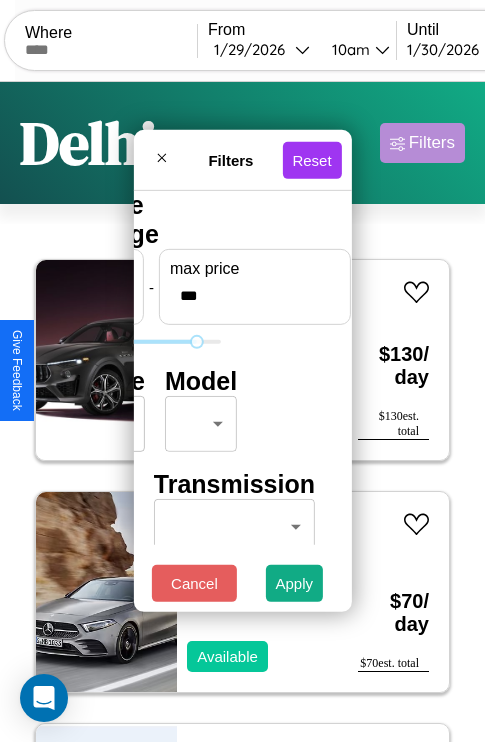 type on "***" 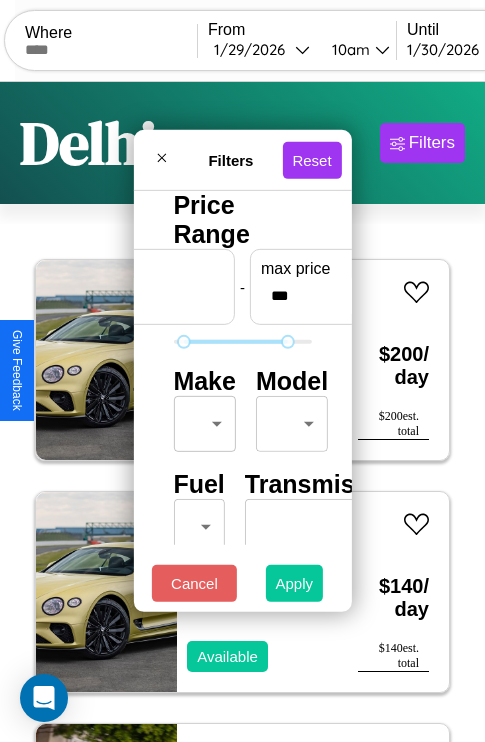 type on "**" 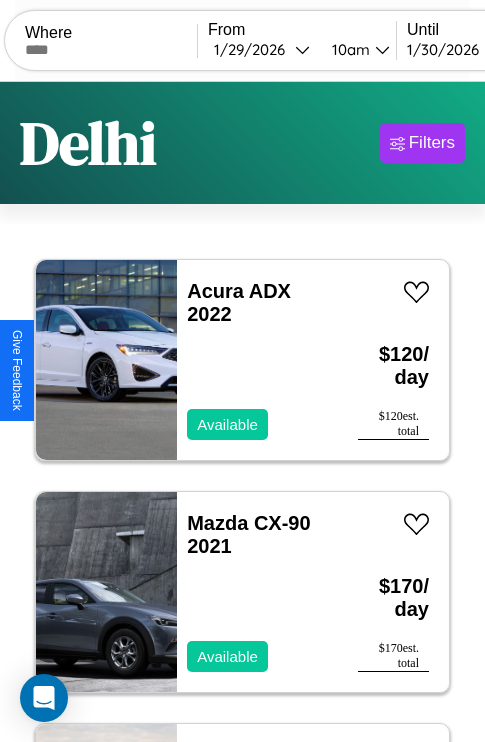 scroll, scrollTop: 79, scrollLeft: 0, axis: vertical 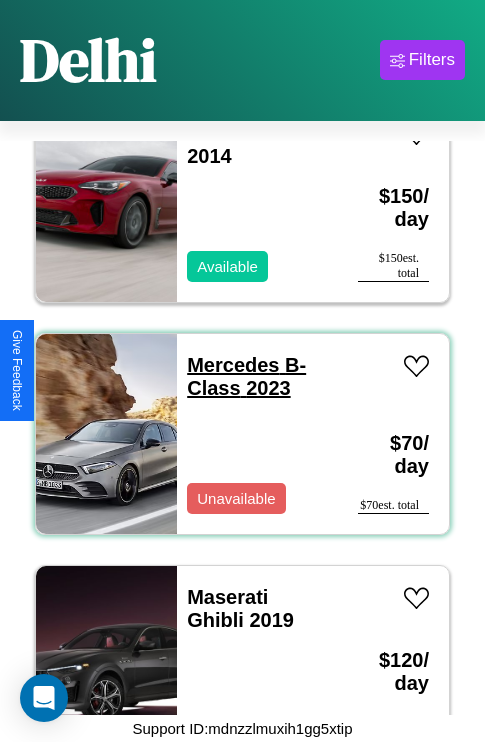 click on "Mercedes   B-Class   2023" at bounding box center (246, 376) 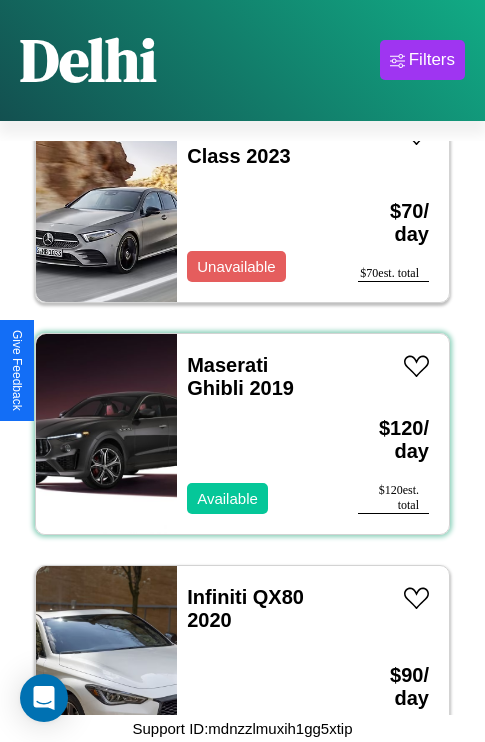 click on "Maserati   Ghibli   2019 Available" at bounding box center (257, 434) 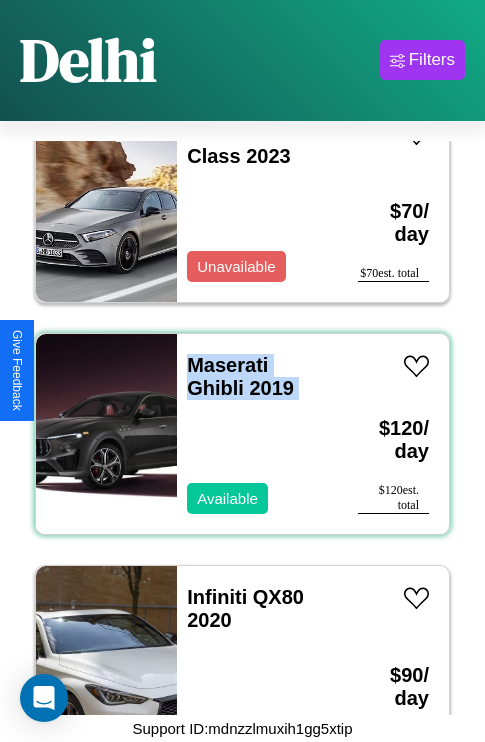 click on "Maserati   Ghibli   2019 Available" at bounding box center (257, 434) 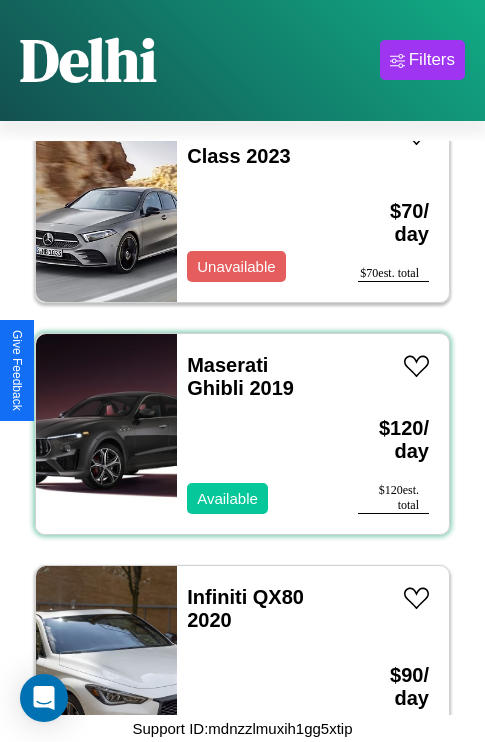 click on "Maserati   Ghibli   2019 Available" at bounding box center [257, 434] 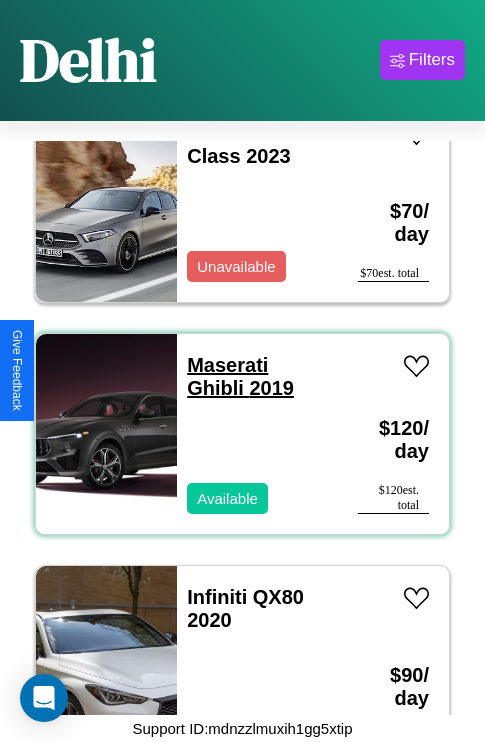 click on "Maserati   Ghibli   2019" at bounding box center [240, 376] 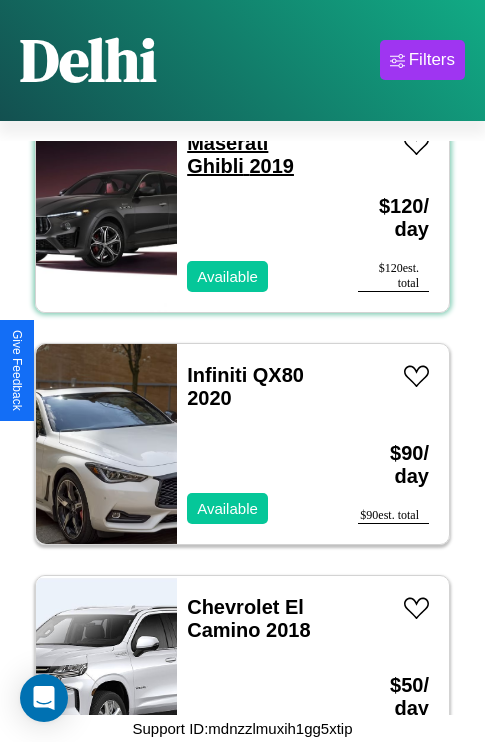 scroll, scrollTop: 4715, scrollLeft: 0, axis: vertical 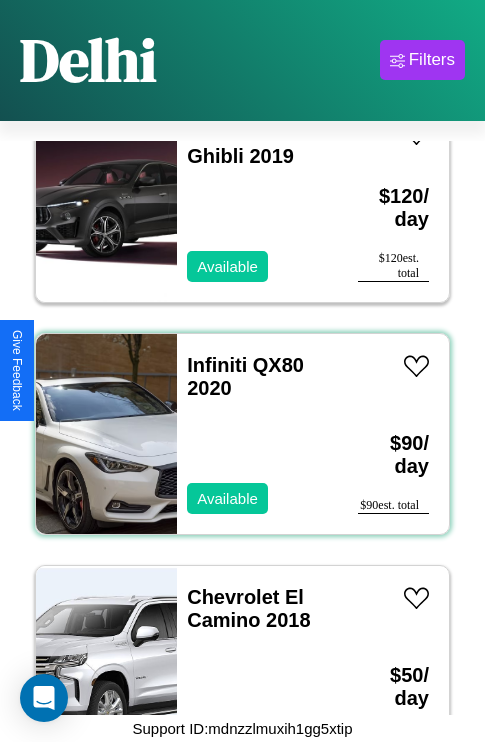 click on "Infiniti   QX80   2020 Available" at bounding box center (257, 434) 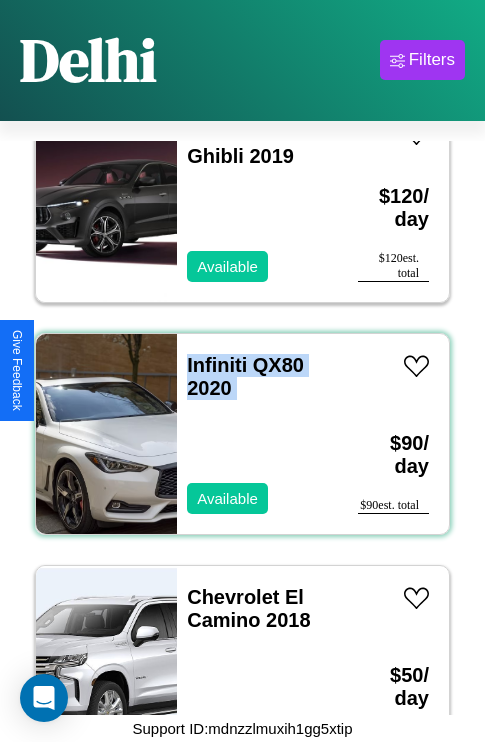 click on "Infiniti   QX80   2020 Available" at bounding box center (257, 434) 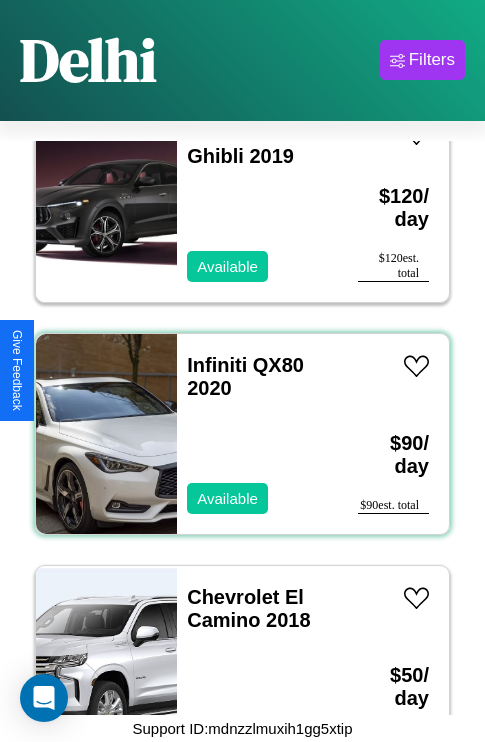 click on "Infiniti   QX80   2020 Available" at bounding box center (257, 434) 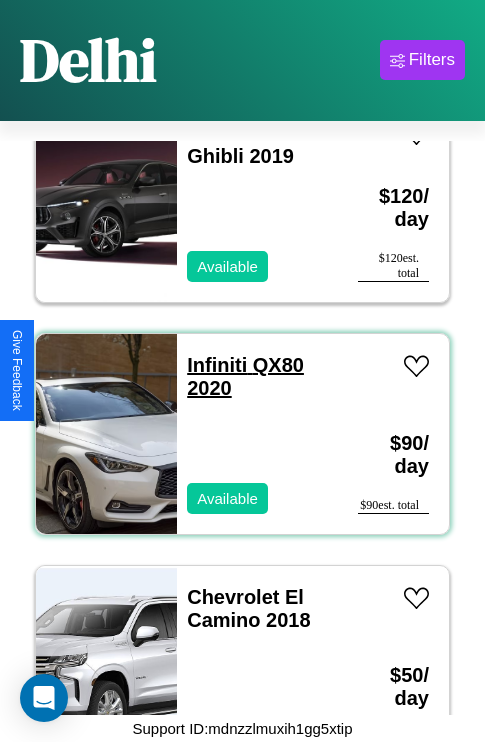 click on "Infiniti   QX80   2020" at bounding box center (245, 376) 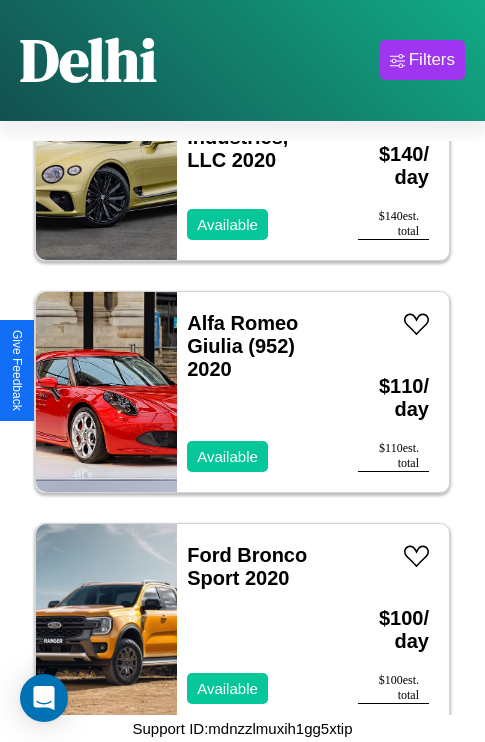 scroll, scrollTop: 539, scrollLeft: 0, axis: vertical 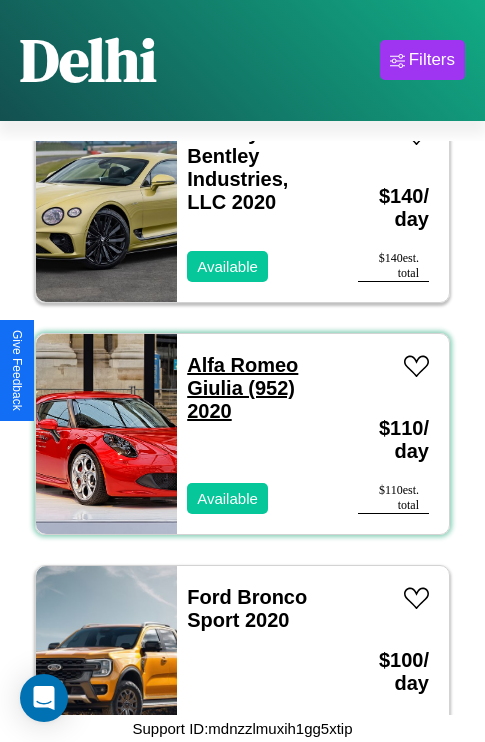 click on "Alfa Romeo   Giulia (952)   2020" at bounding box center (242, 388) 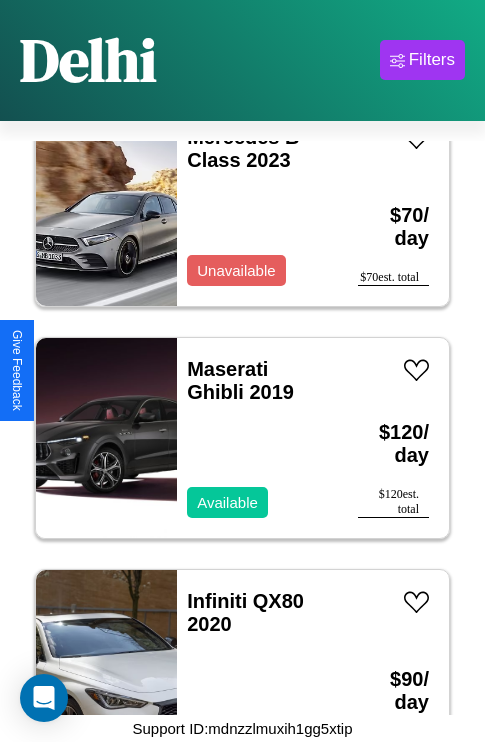 scroll, scrollTop: 4483, scrollLeft: 0, axis: vertical 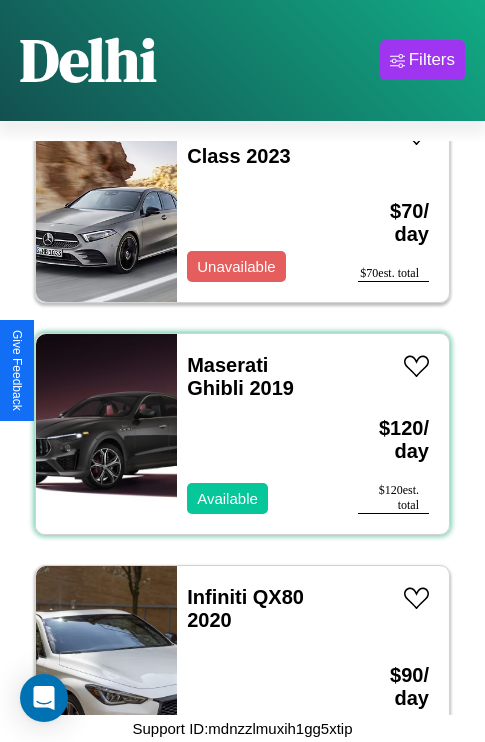 click on "Maserati   Ghibli   2019 Available" at bounding box center [257, 434] 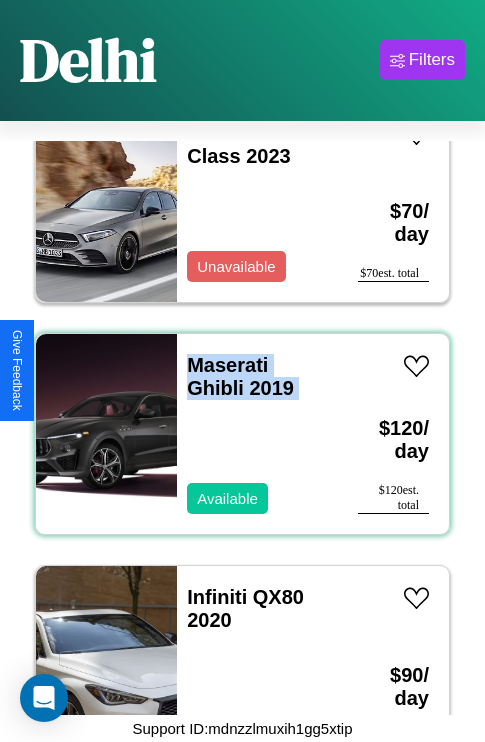 click on "Maserati   Ghibli   2019 Available" at bounding box center [257, 434] 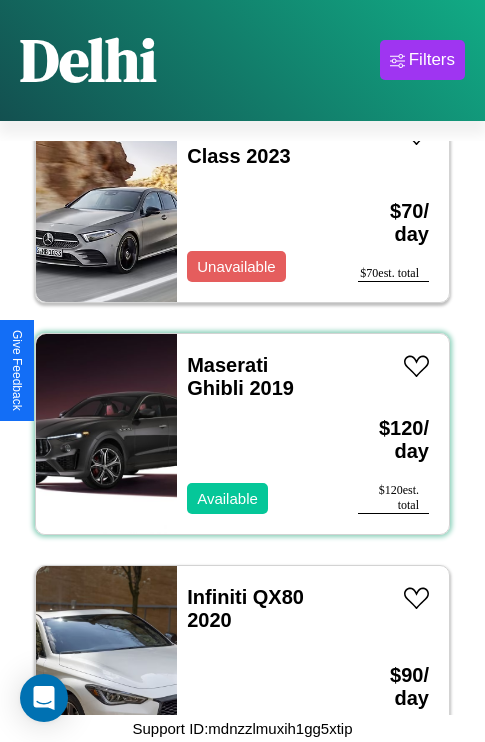 click on "Maserati   Ghibli   2019 Available" at bounding box center [257, 434] 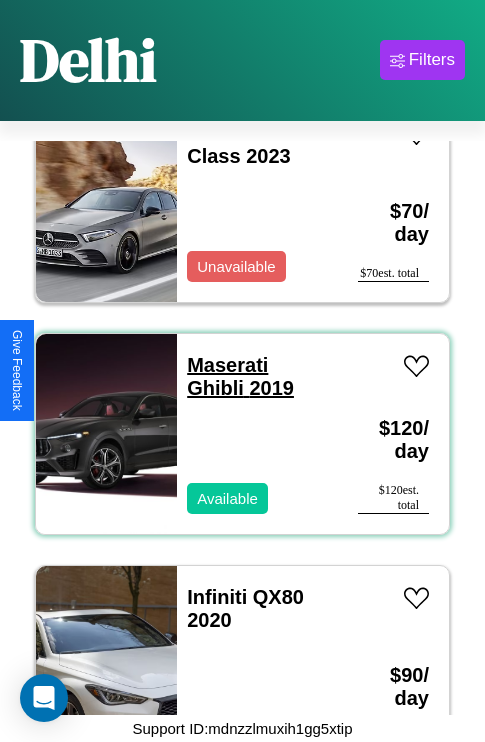 click on "Maserati   Ghibli   2019" at bounding box center (240, 376) 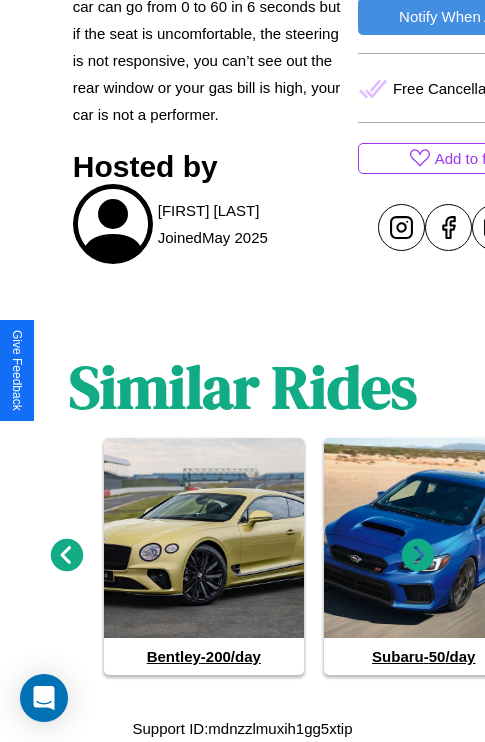 scroll, scrollTop: 859, scrollLeft: 0, axis: vertical 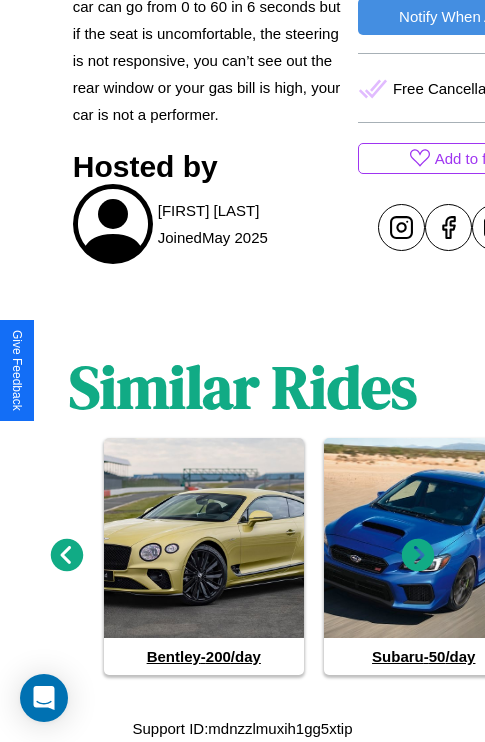click 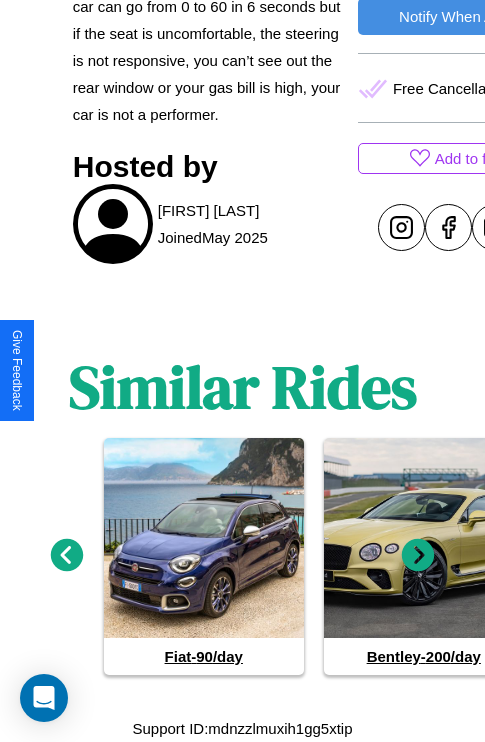 click 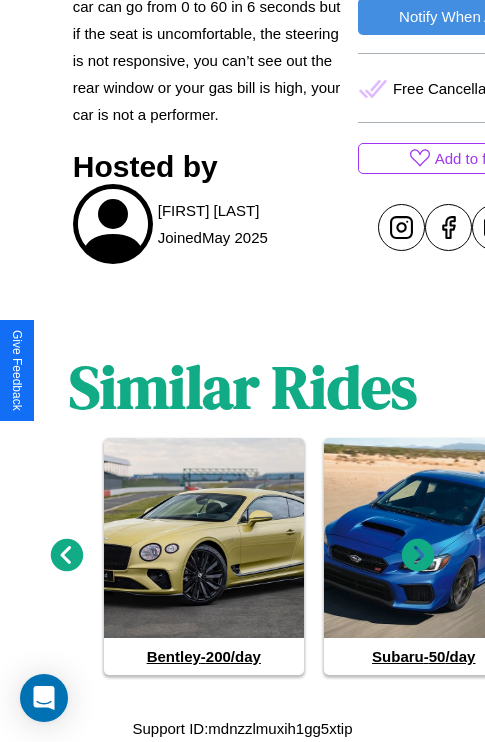 click 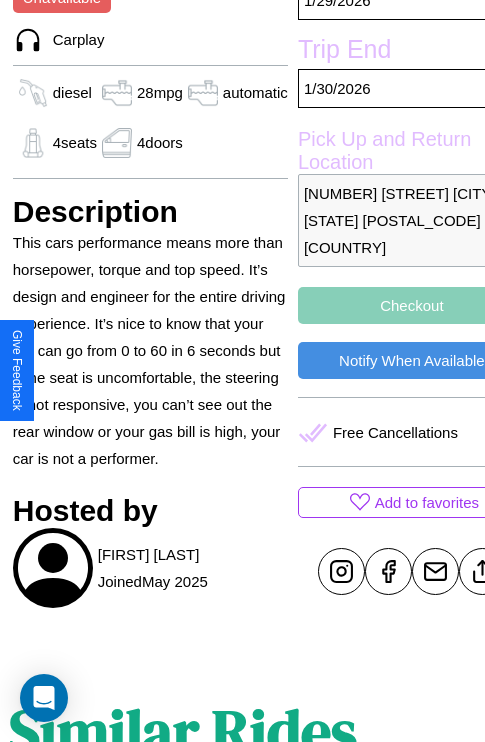 scroll, scrollTop: 336, scrollLeft: 88, axis: both 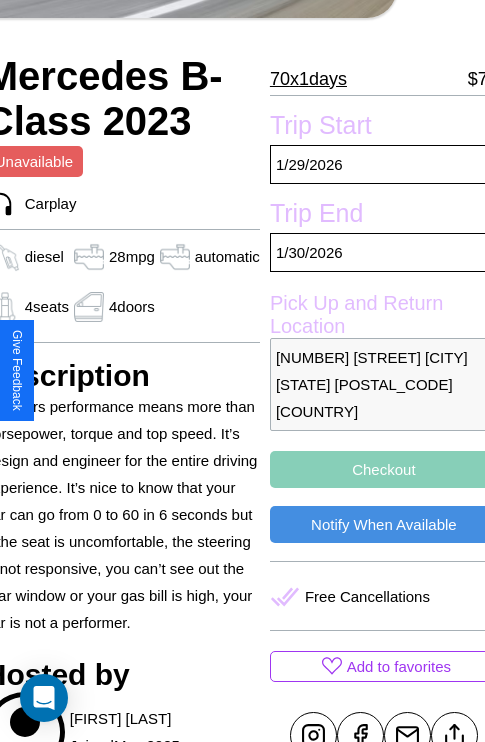 click on "5307 Fourth Street  Delhi Delhi 10455 India" at bounding box center [384, 384] 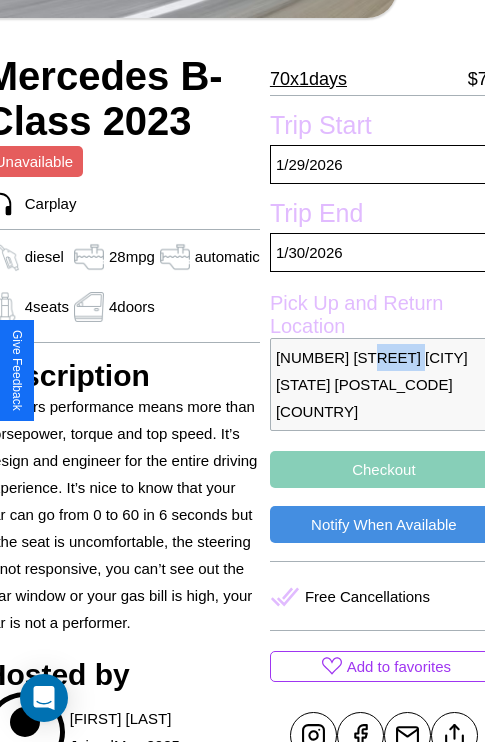 click on "5307 Fourth Street  Delhi Delhi 10455 India" at bounding box center [384, 384] 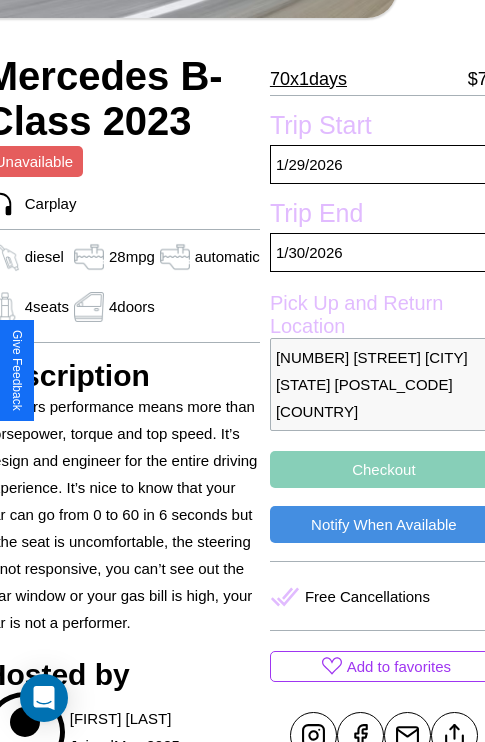 click on "5307 Fourth Street  Delhi Delhi 10455 India" at bounding box center [384, 384] 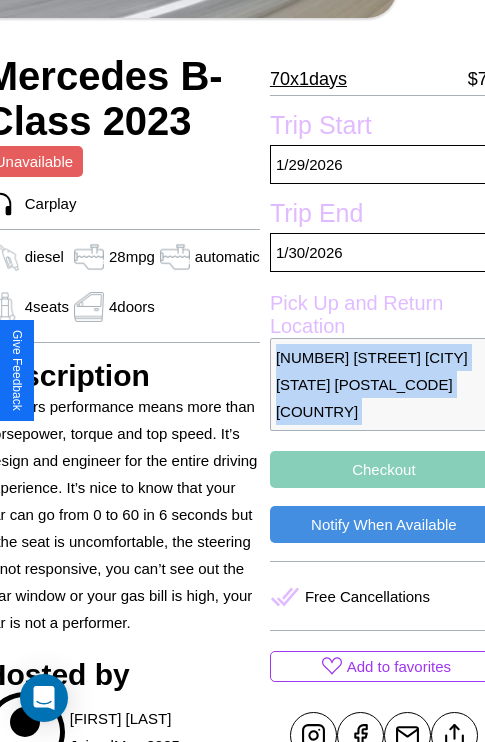 click on "5307 Fourth Street  Delhi Delhi 10455 India" at bounding box center (384, 384) 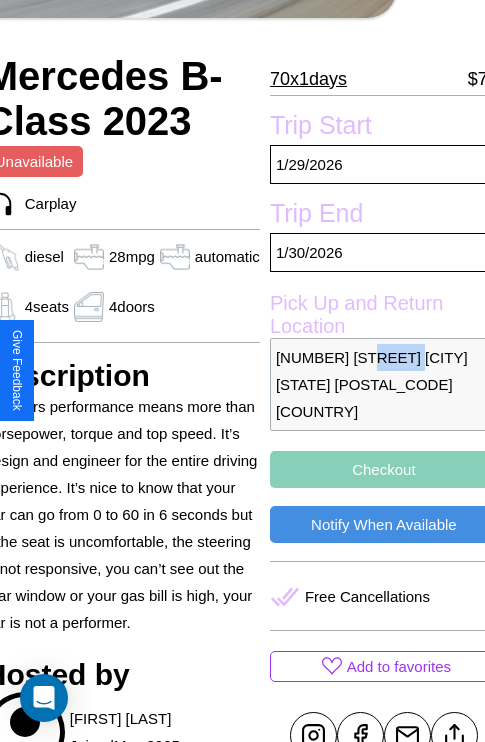 click on "5307 Fourth Street  Delhi Delhi 10455 India" at bounding box center (384, 384) 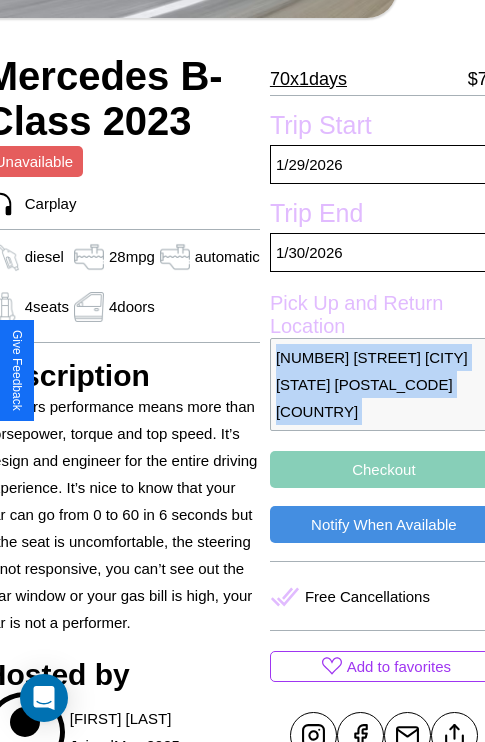 click on "5307 Fourth Street  Delhi Delhi 10455 India" at bounding box center [384, 384] 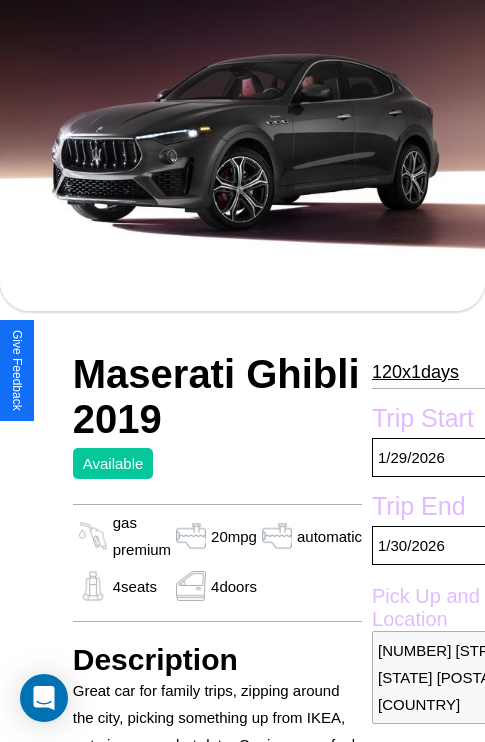 scroll, scrollTop: 132, scrollLeft: 0, axis: vertical 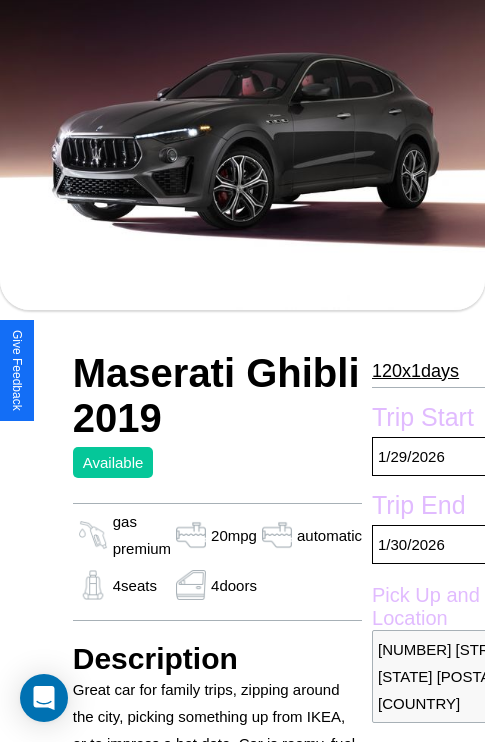 click on "120  x  1  days" at bounding box center [415, 371] 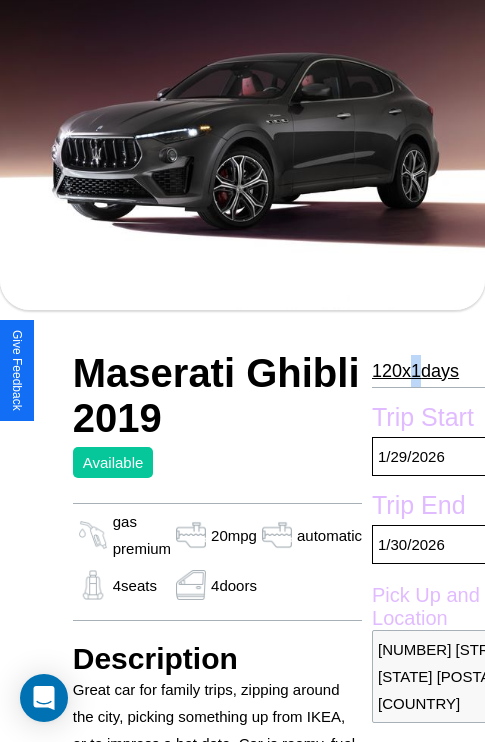 click on "120  x  1  days" at bounding box center [415, 371] 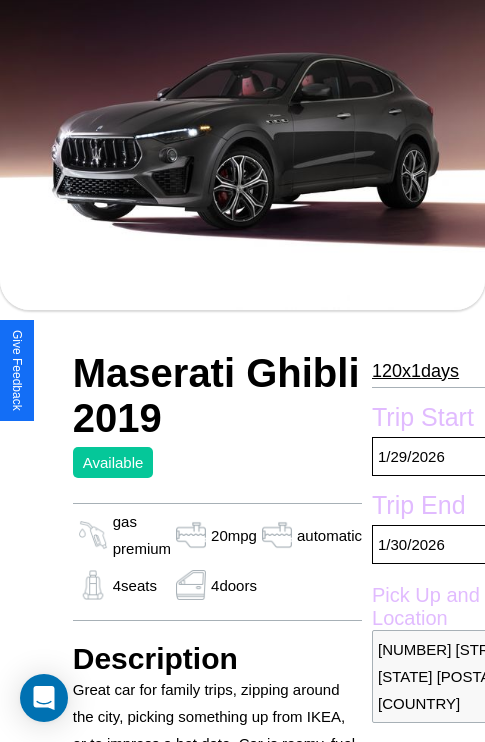 click on "120  x  1  days" at bounding box center (415, 371) 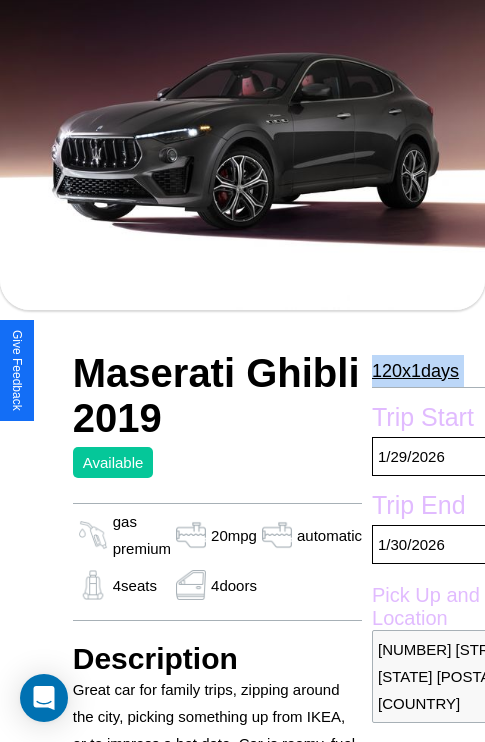 click on "120  x  1  days" at bounding box center (415, 371) 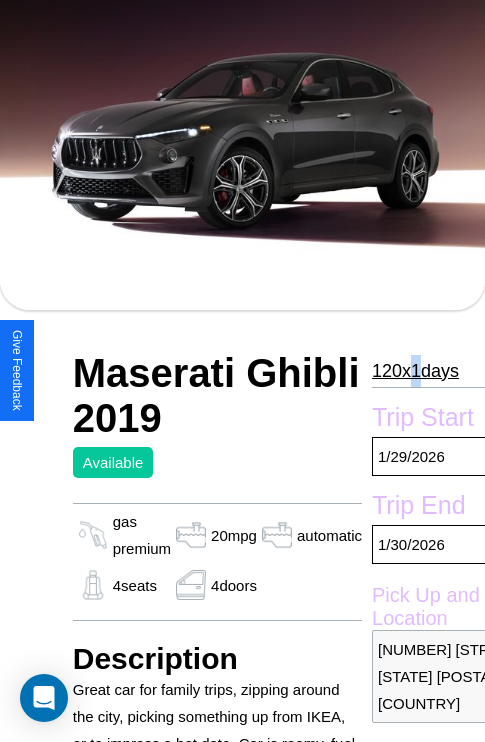 click on "120  x  1  days" at bounding box center [415, 371] 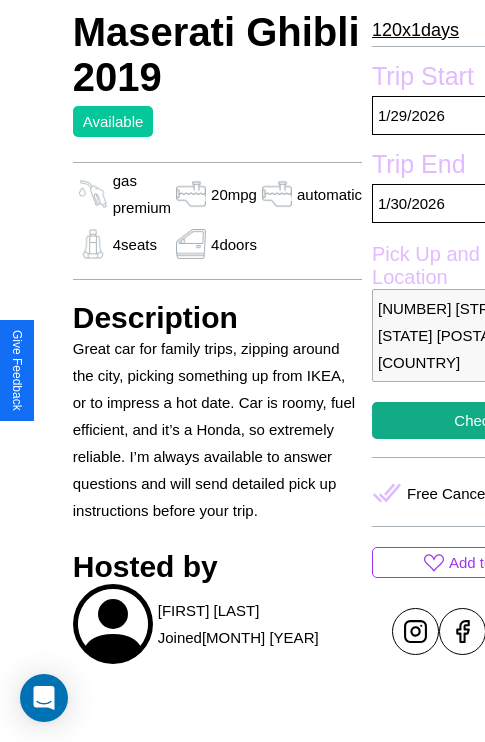 scroll, scrollTop: 850, scrollLeft: 0, axis: vertical 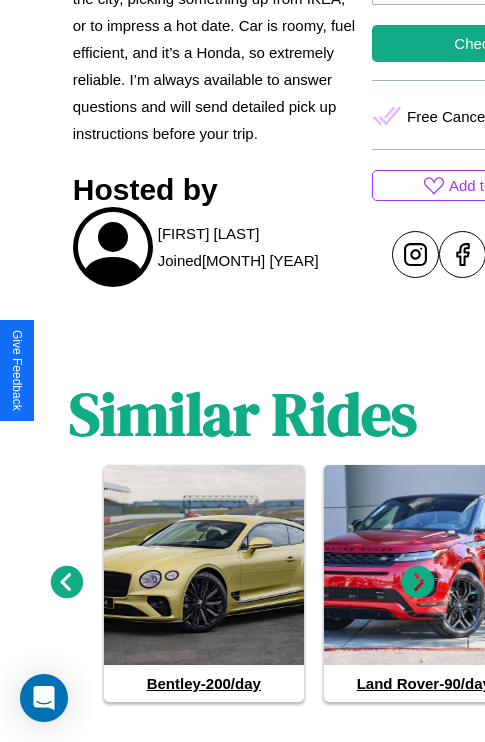 click 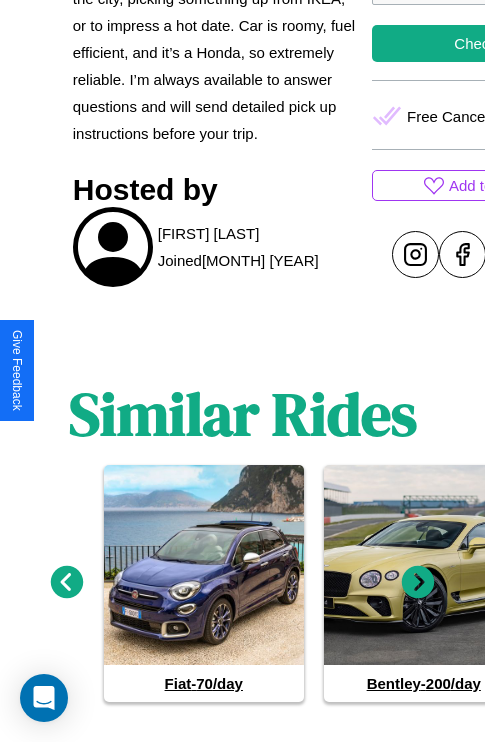 click 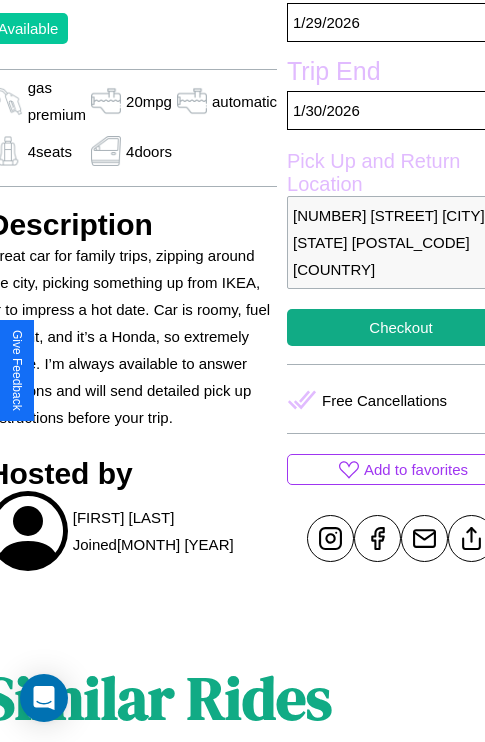 scroll, scrollTop: 496, scrollLeft: 107, axis: both 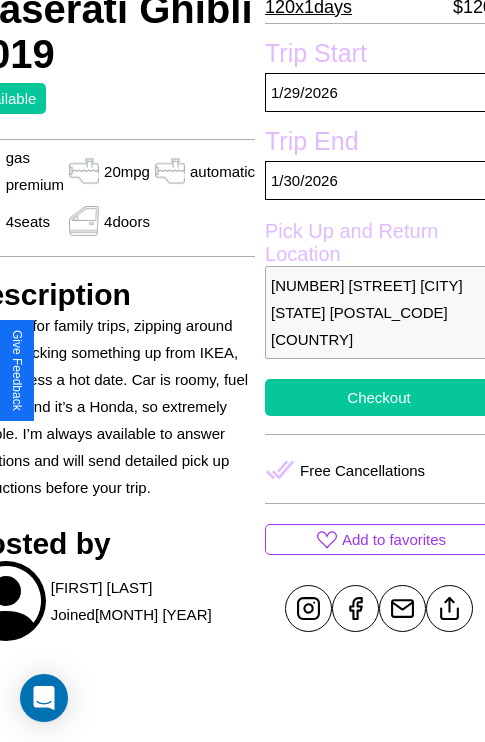 click on "Checkout" at bounding box center [379, 397] 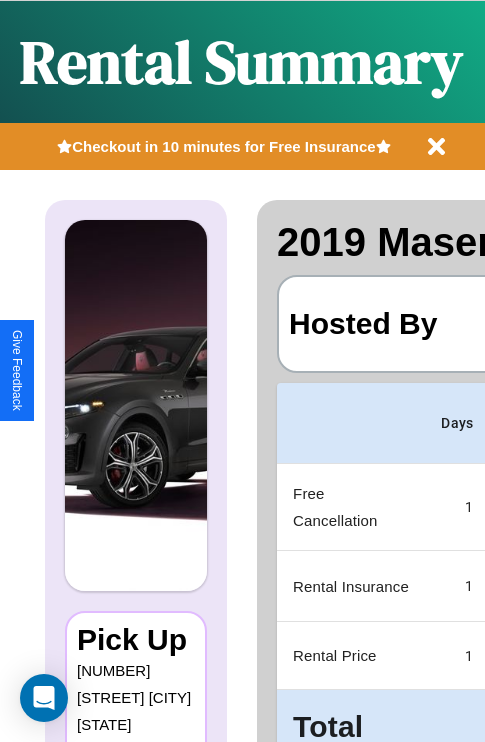 scroll, scrollTop: 0, scrollLeft: 378, axis: horizontal 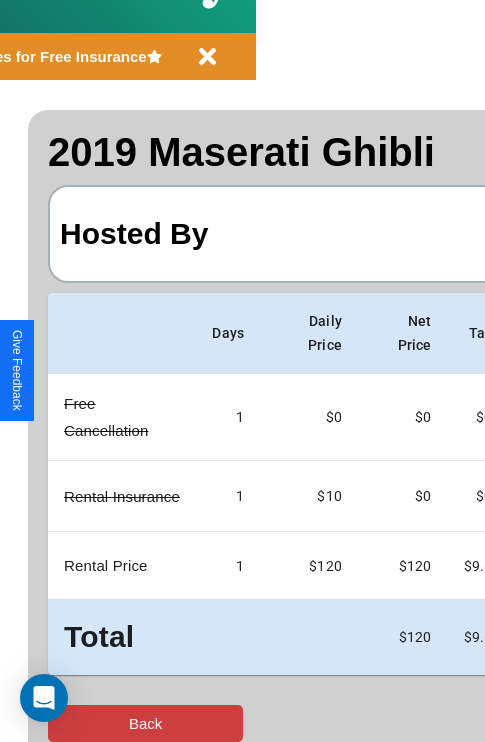 click on "Back" at bounding box center [145, 723] 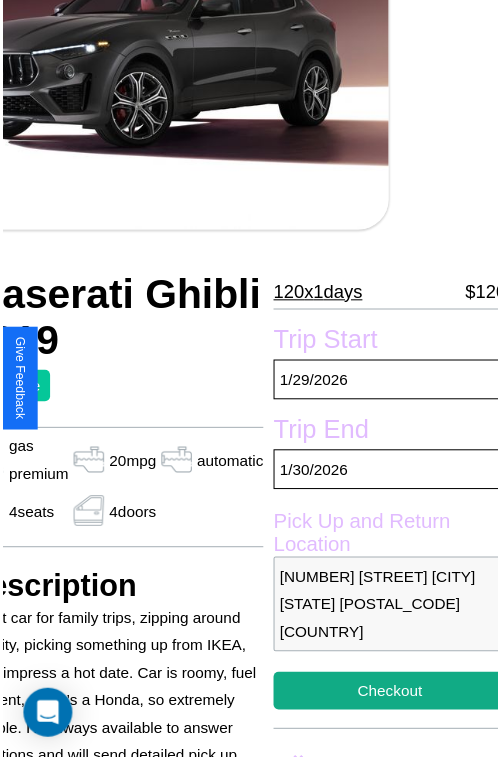 scroll, scrollTop: 218, scrollLeft: 107, axis: both 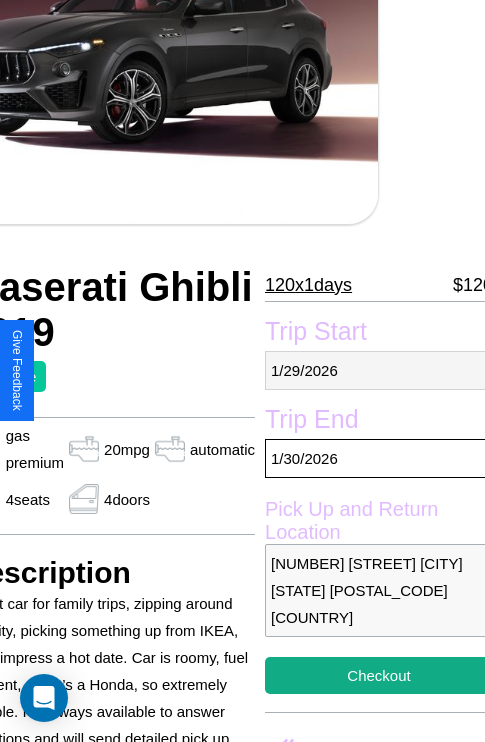 click on "1 / 29 / 2026" at bounding box center (379, 370) 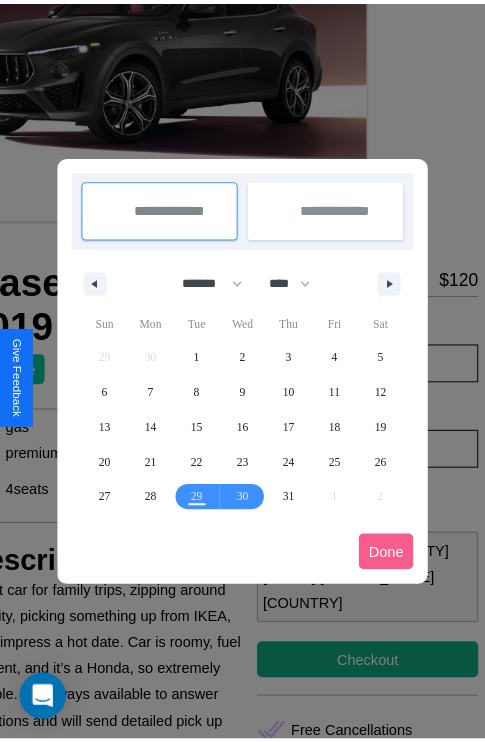 scroll, scrollTop: 0, scrollLeft: 107, axis: horizontal 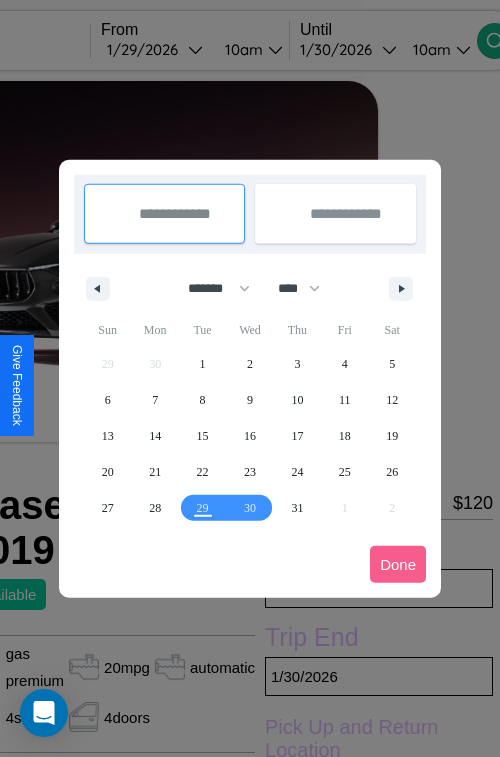 click at bounding box center [250, 378] 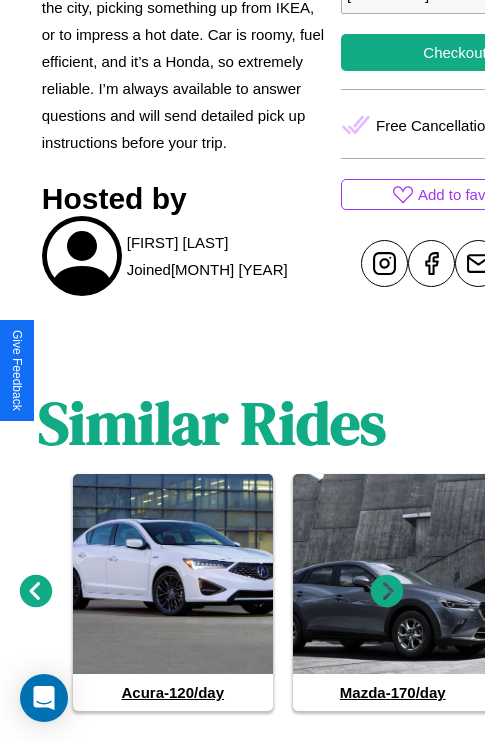 scroll, scrollTop: 850, scrollLeft: 30, axis: both 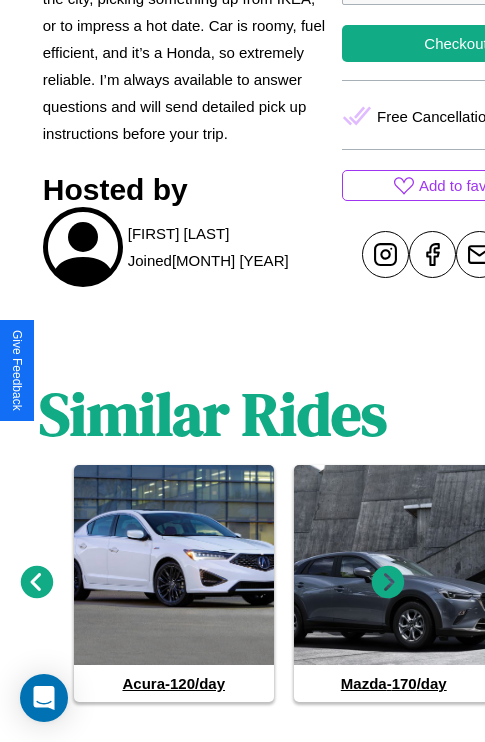 click 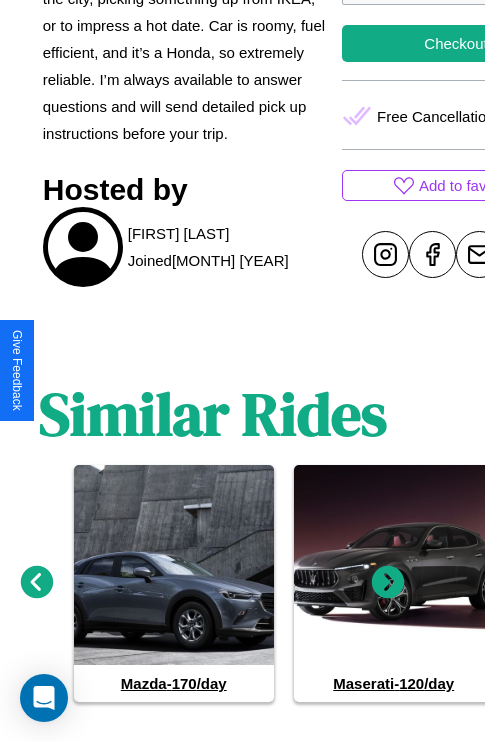 click 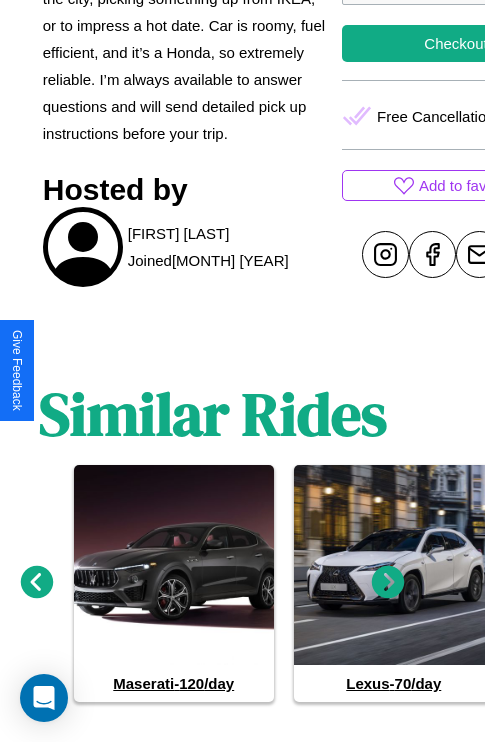 click 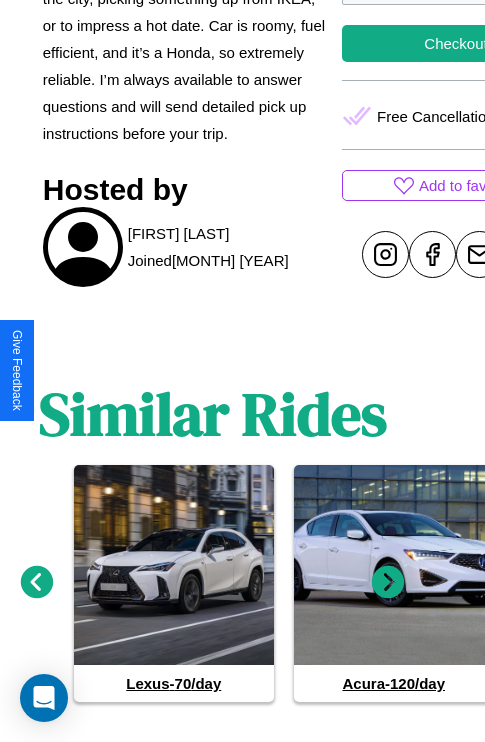 click 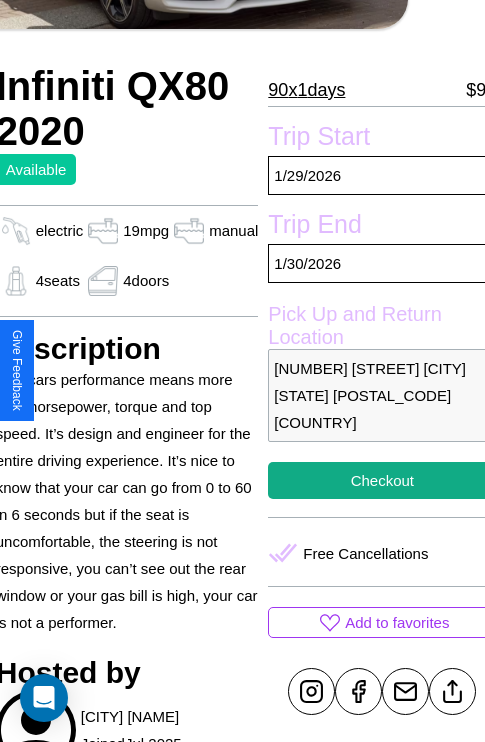 scroll, scrollTop: 336, scrollLeft: 80, axis: both 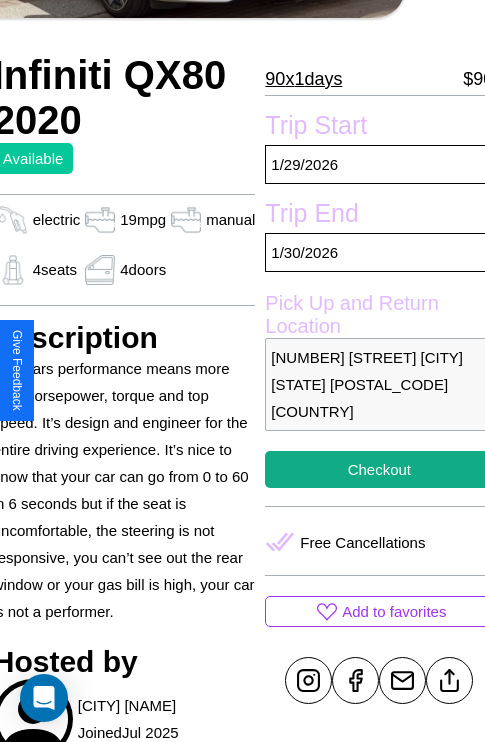 click on "3223 First Street  Delhi Delhi 73620 India" at bounding box center (379, 384) 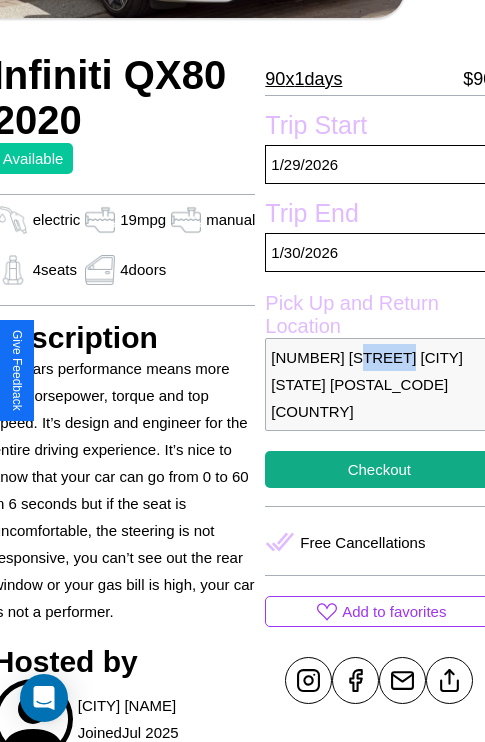 click on "3223 First Street  Delhi Delhi 73620 India" at bounding box center (379, 384) 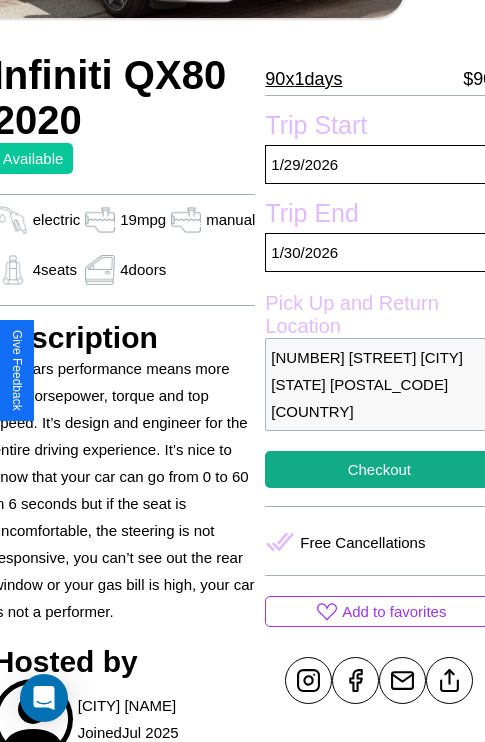 click on "3223 First Street  Delhi Delhi 73620 India" at bounding box center [379, 384] 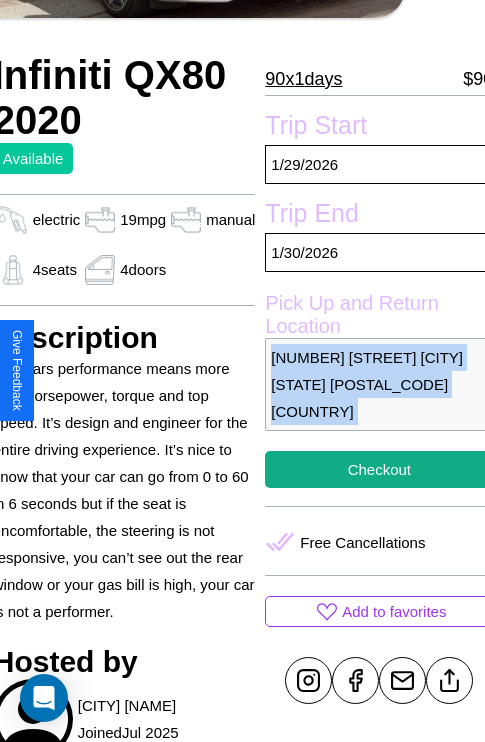 click on "3223 First Street  Delhi Delhi 73620 India" at bounding box center (379, 384) 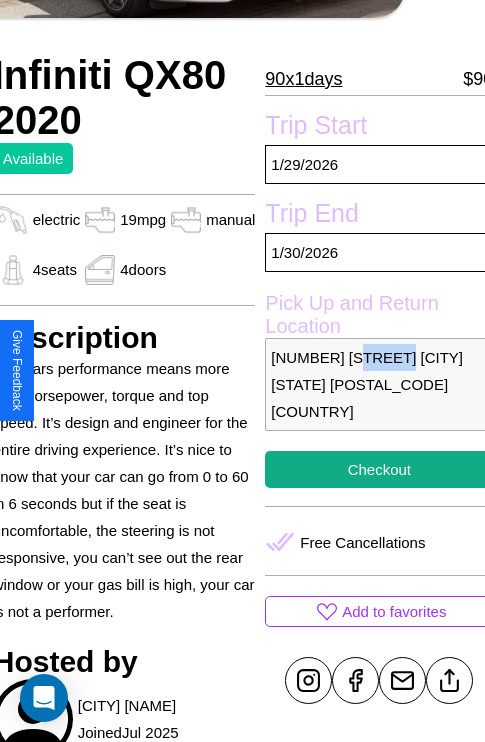 click on "3223 First Street  Delhi Delhi 73620 India" at bounding box center (379, 384) 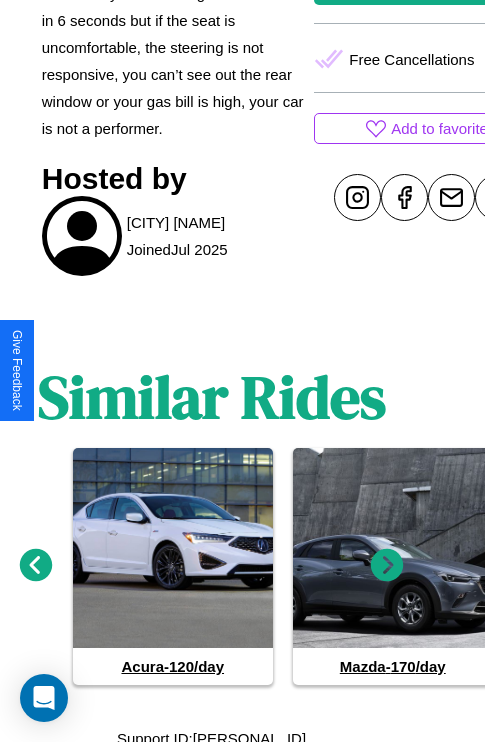 scroll, scrollTop: 829, scrollLeft: 30, axis: both 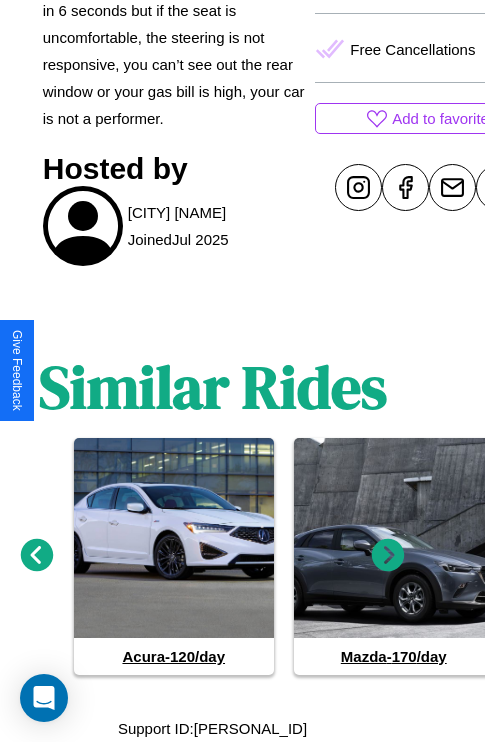 click 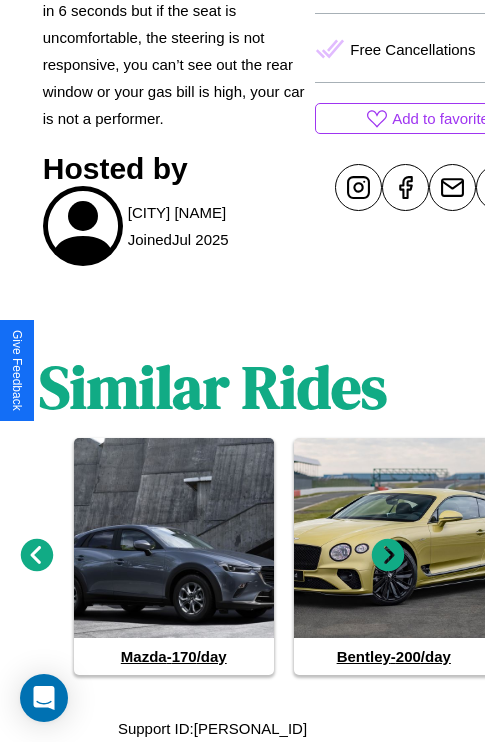 click 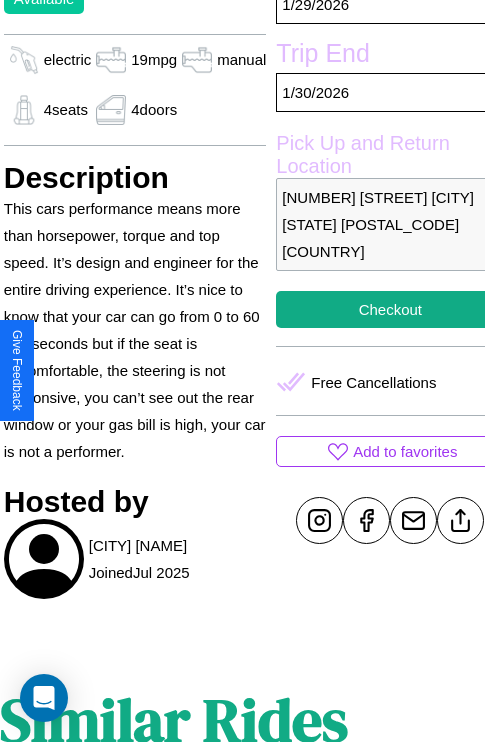 scroll, scrollTop: 408, scrollLeft: 80, axis: both 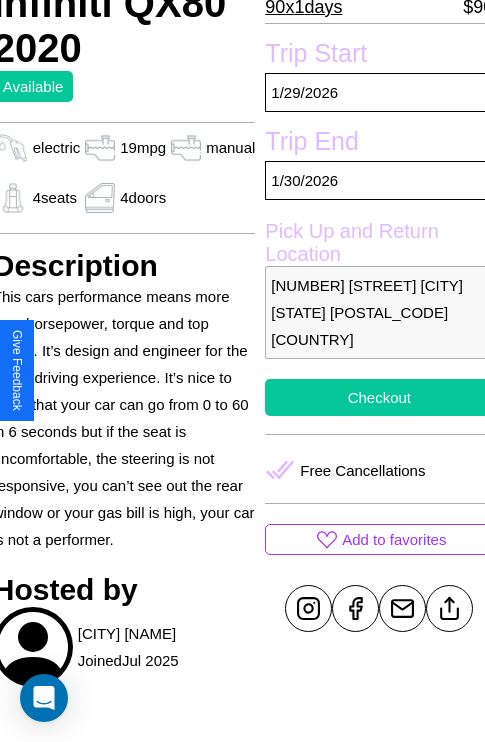 click on "Checkout" at bounding box center (379, 397) 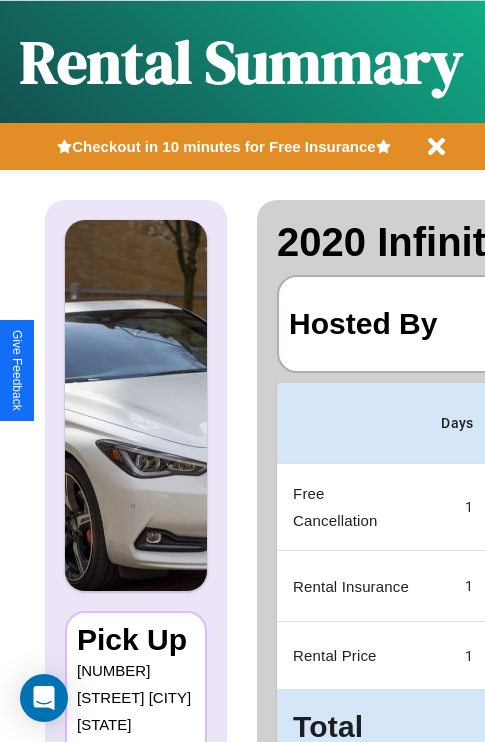 scroll, scrollTop: 0, scrollLeft: 378, axis: horizontal 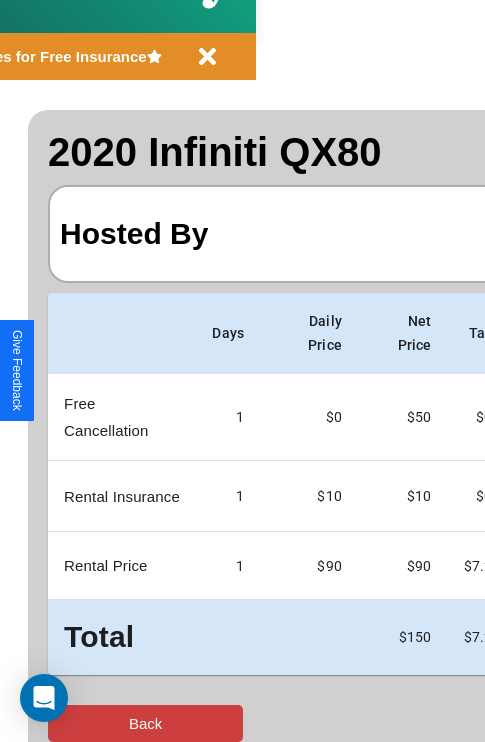 click on "Back" at bounding box center [145, 723] 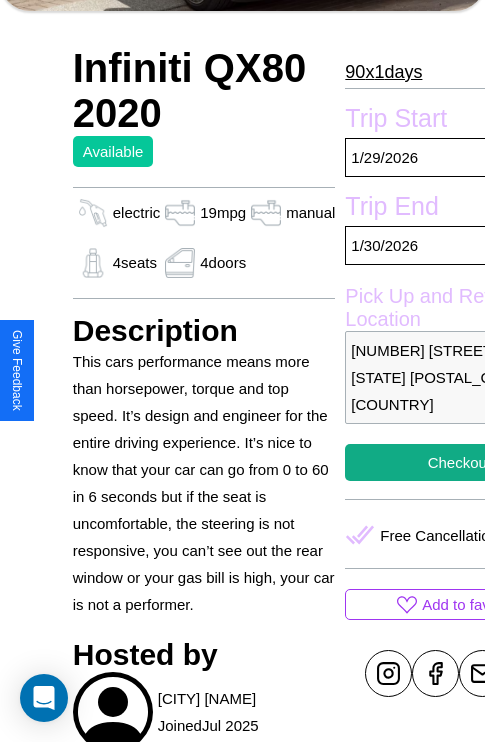 scroll, scrollTop: 455, scrollLeft: 0, axis: vertical 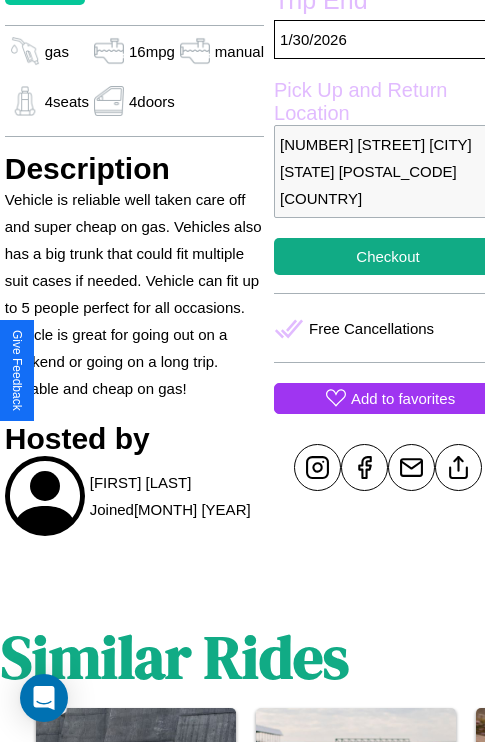 click on "Add to favorites" at bounding box center (403, 398) 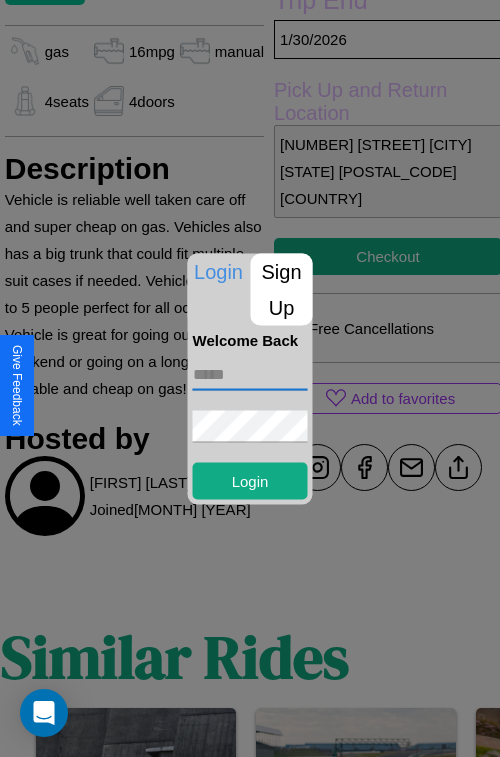 click at bounding box center [250, 374] 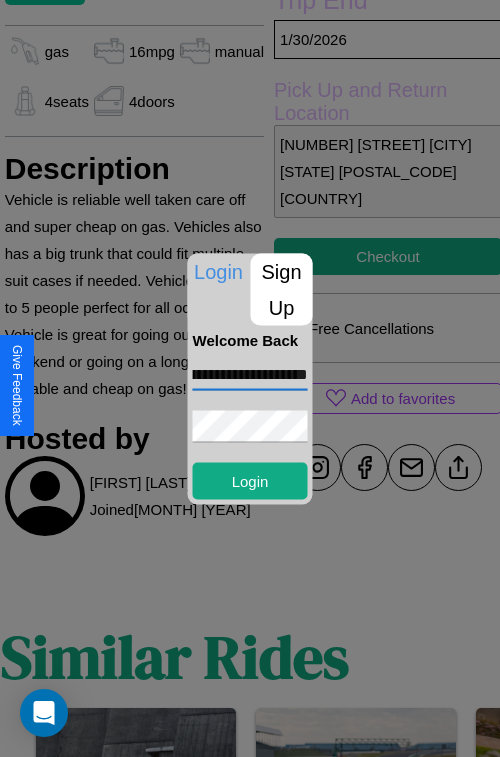 scroll, scrollTop: 0, scrollLeft: 73, axis: horizontal 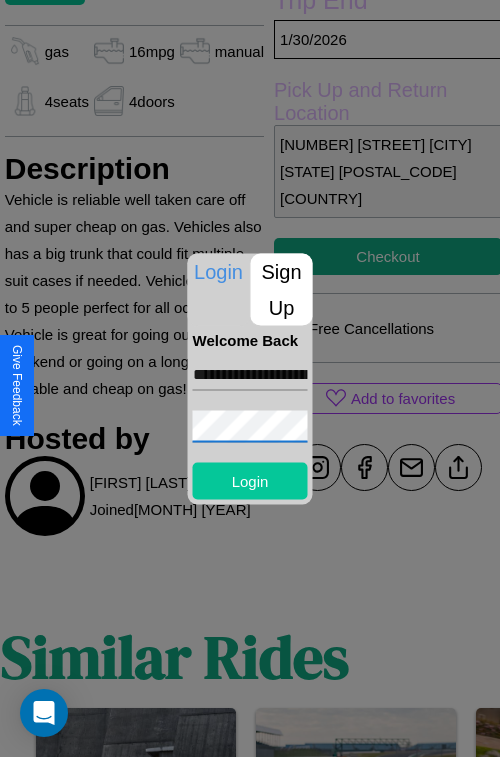click on "Login" at bounding box center (250, 480) 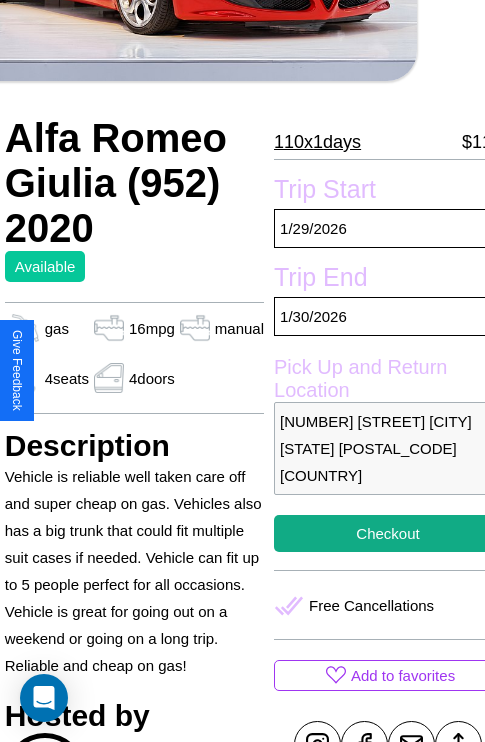 scroll, scrollTop: 136, scrollLeft: 68, axis: both 